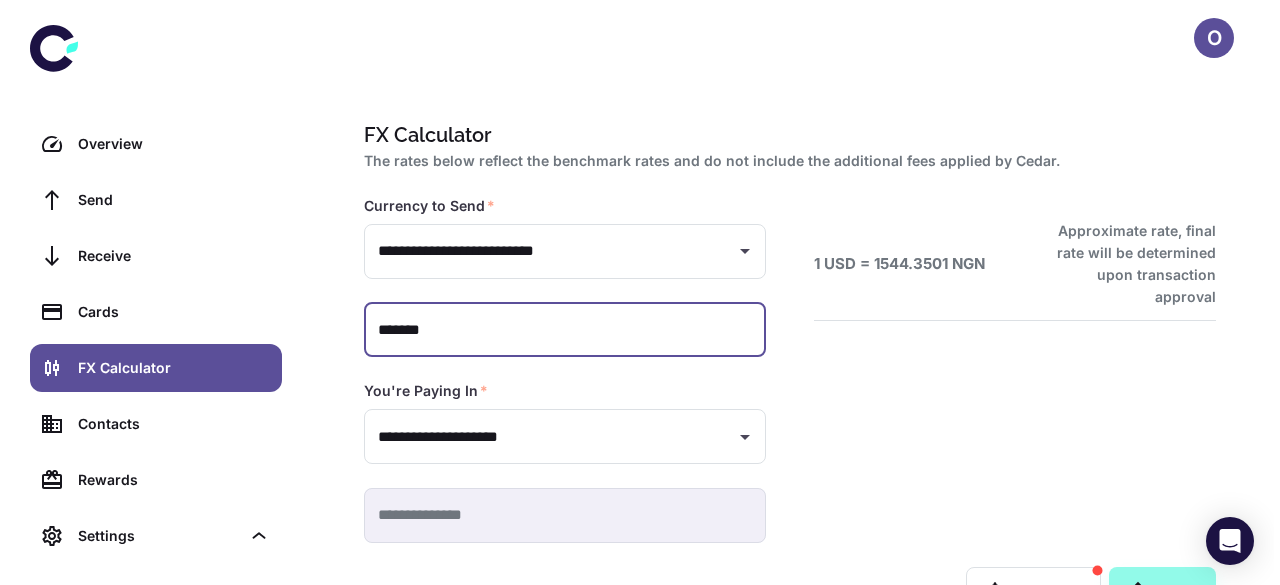 scroll, scrollTop: 0, scrollLeft: 0, axis: both 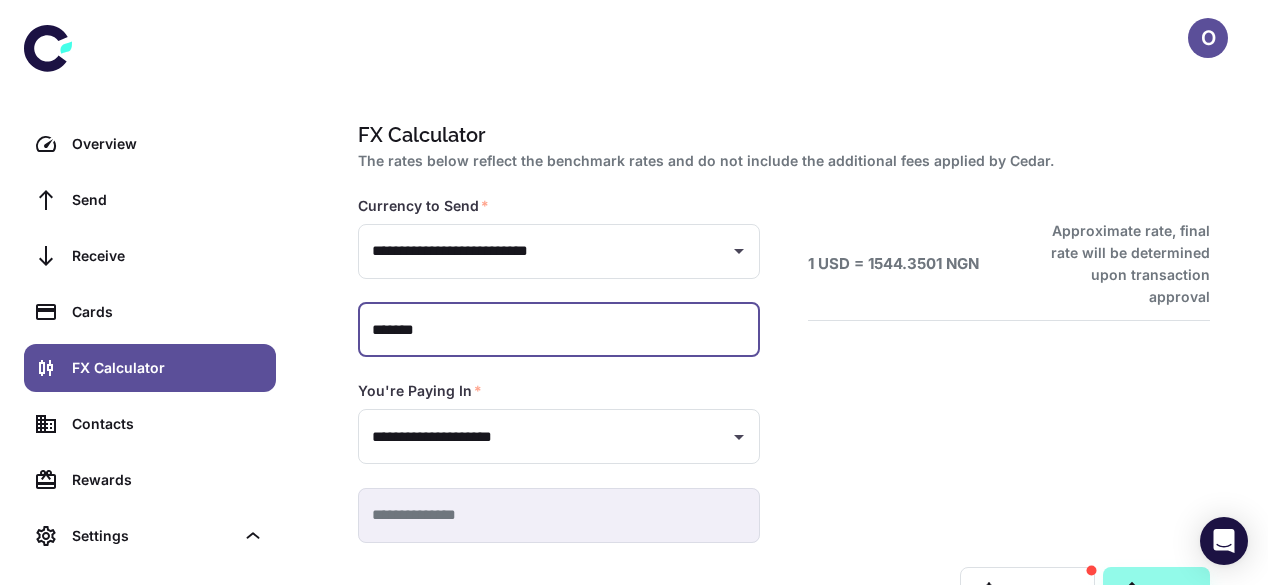 click on "Contacts" at bounding box center [168, 424] 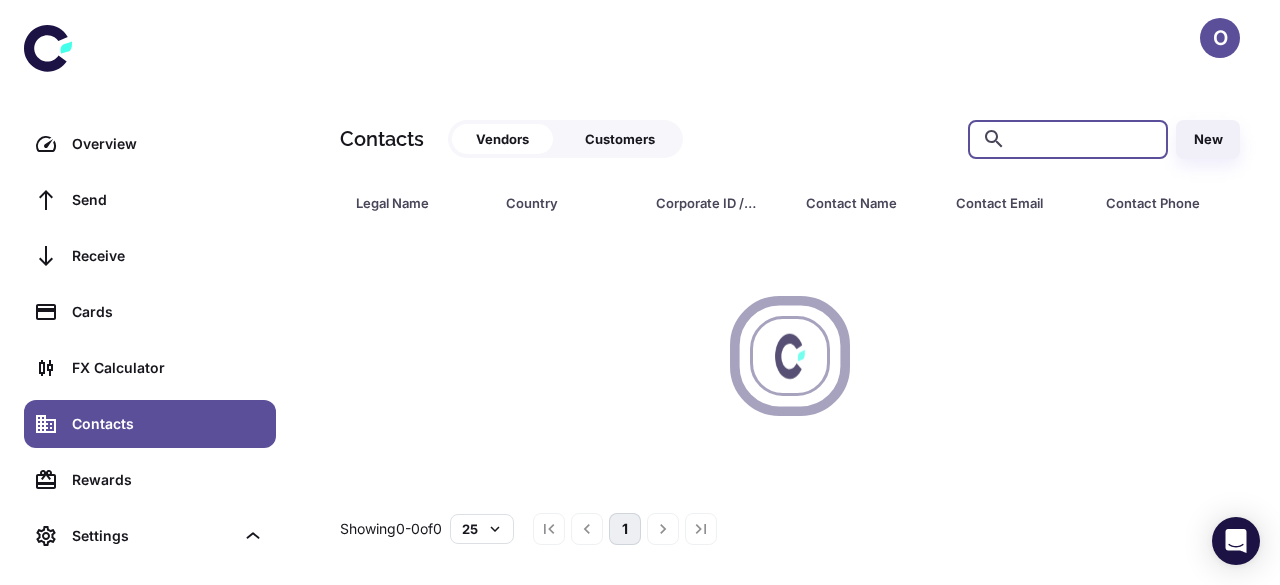 click at bounding box center (1084, 139) 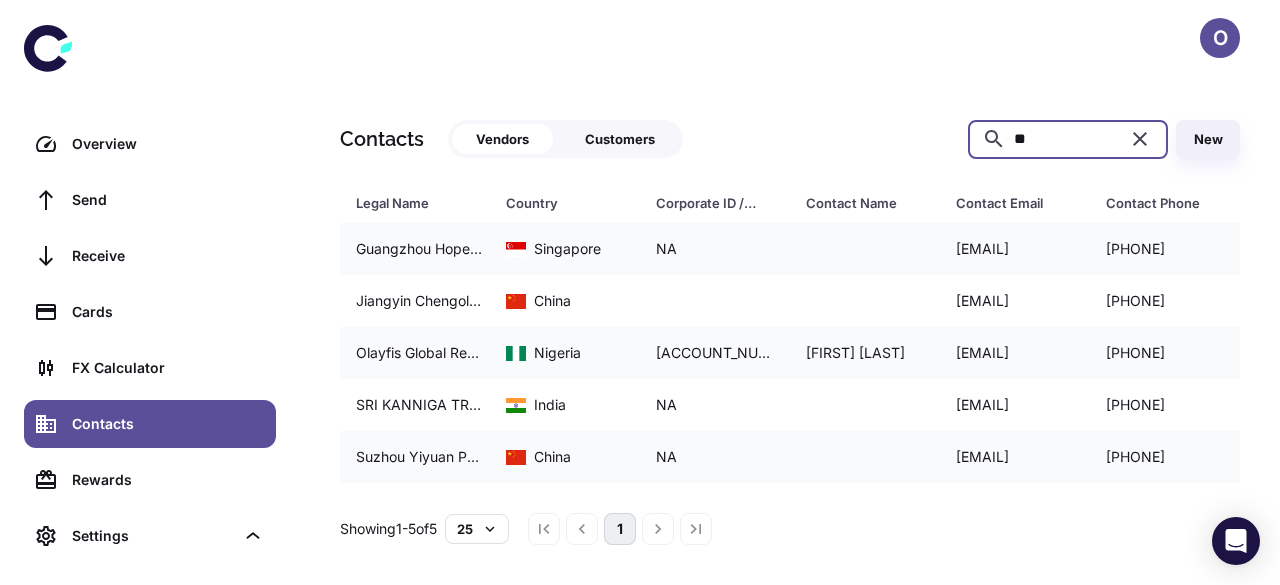 type on "**" 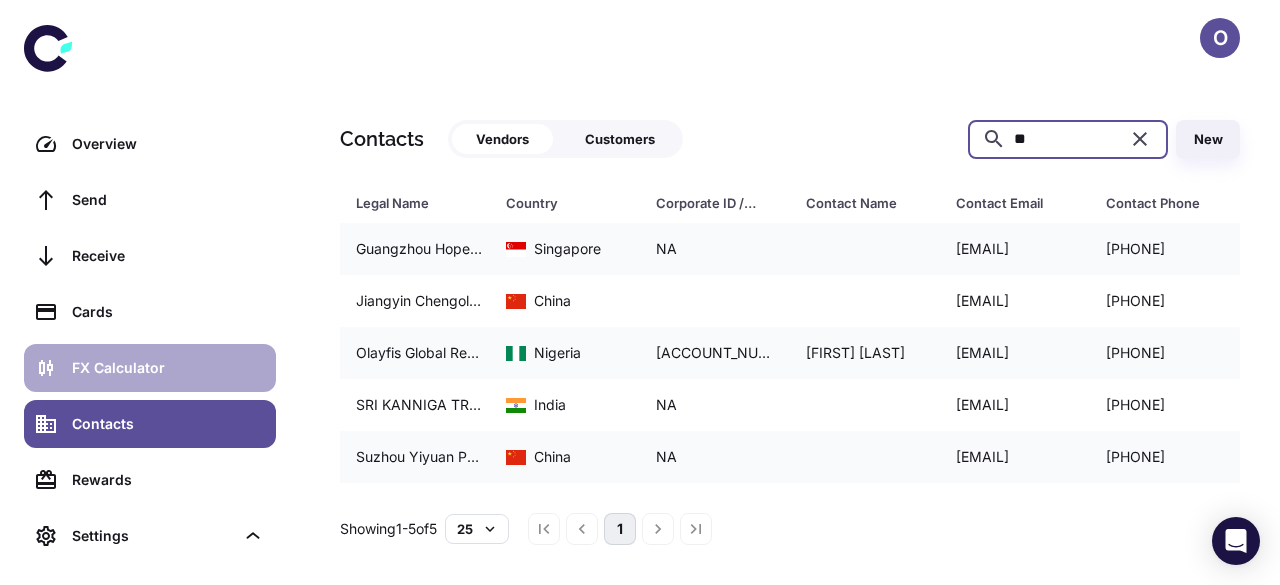 click on "FX Calculator" at bounding box center [150, 368] 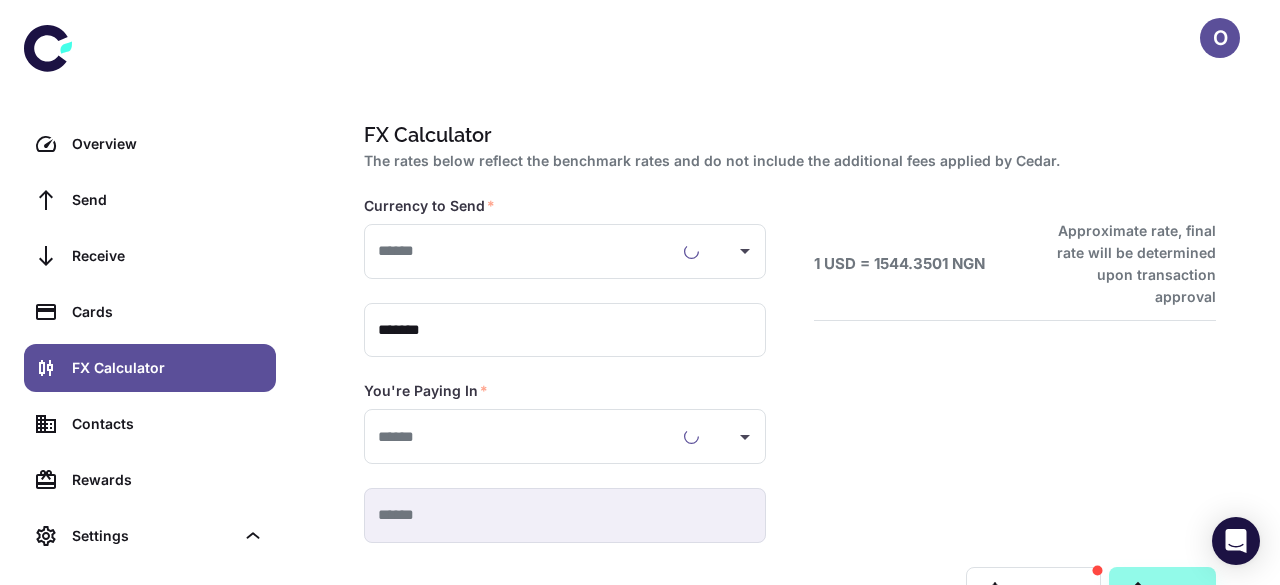 type on "**********" 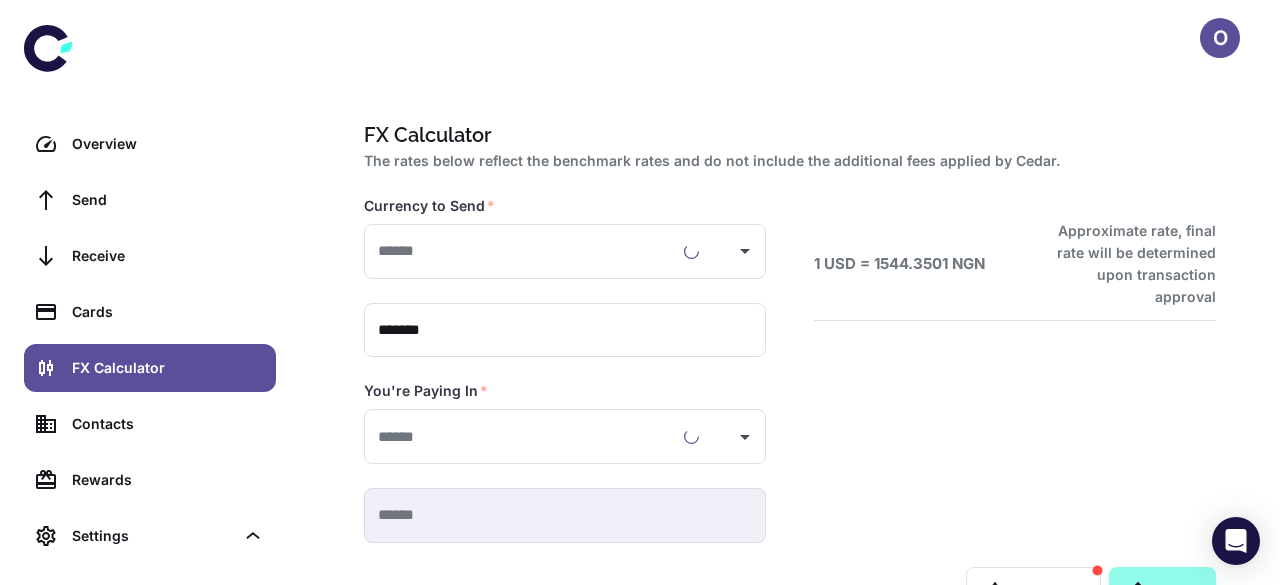 type on "**********" 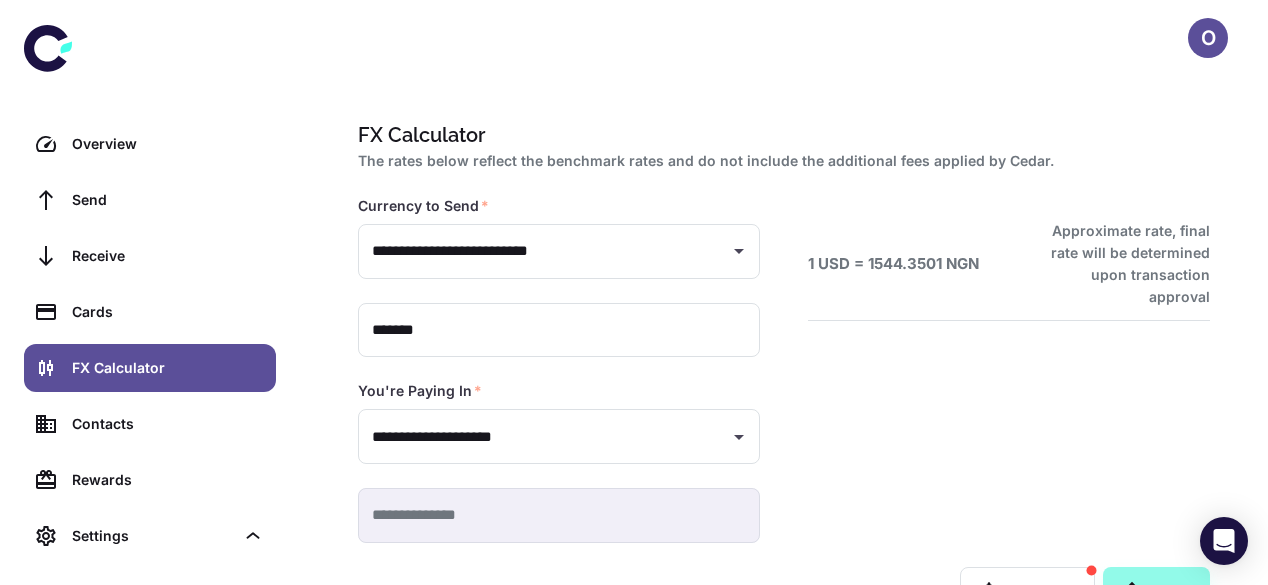 type on "**********" 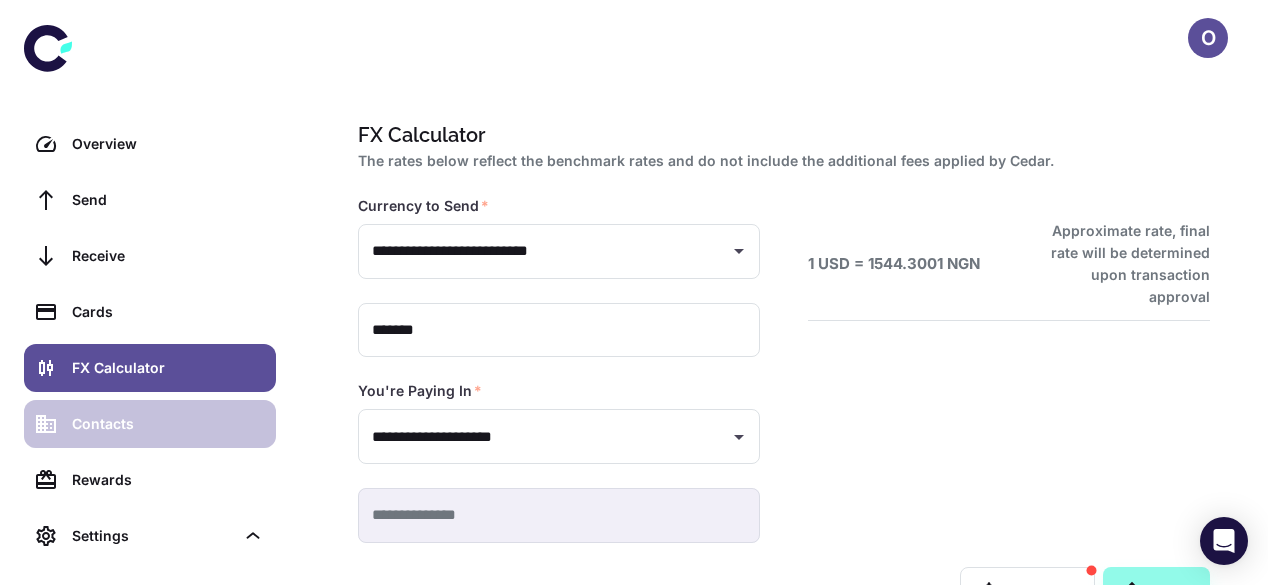 click on "Contacts" at bounding box center (168, 424) 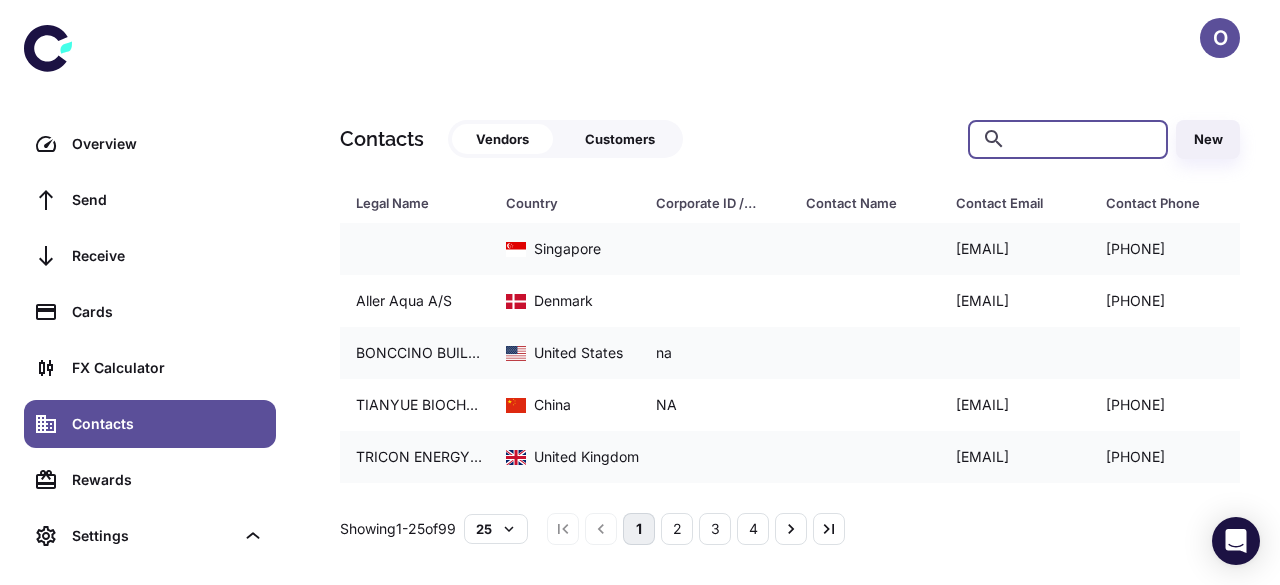 click at bounding box center (1084, 139) 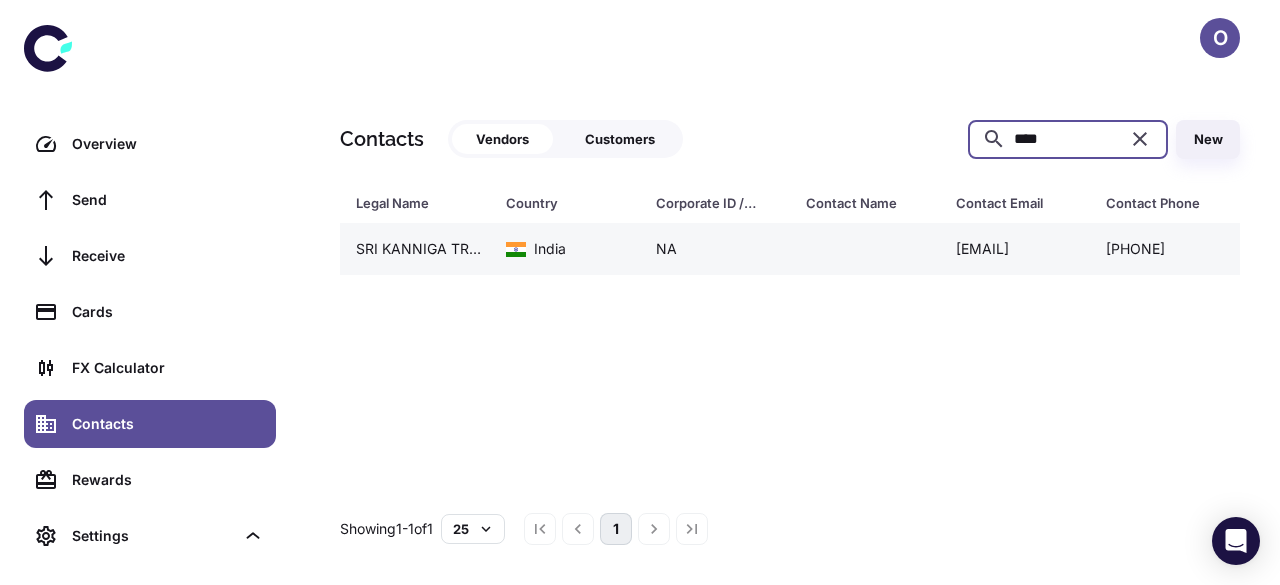 type on "****" 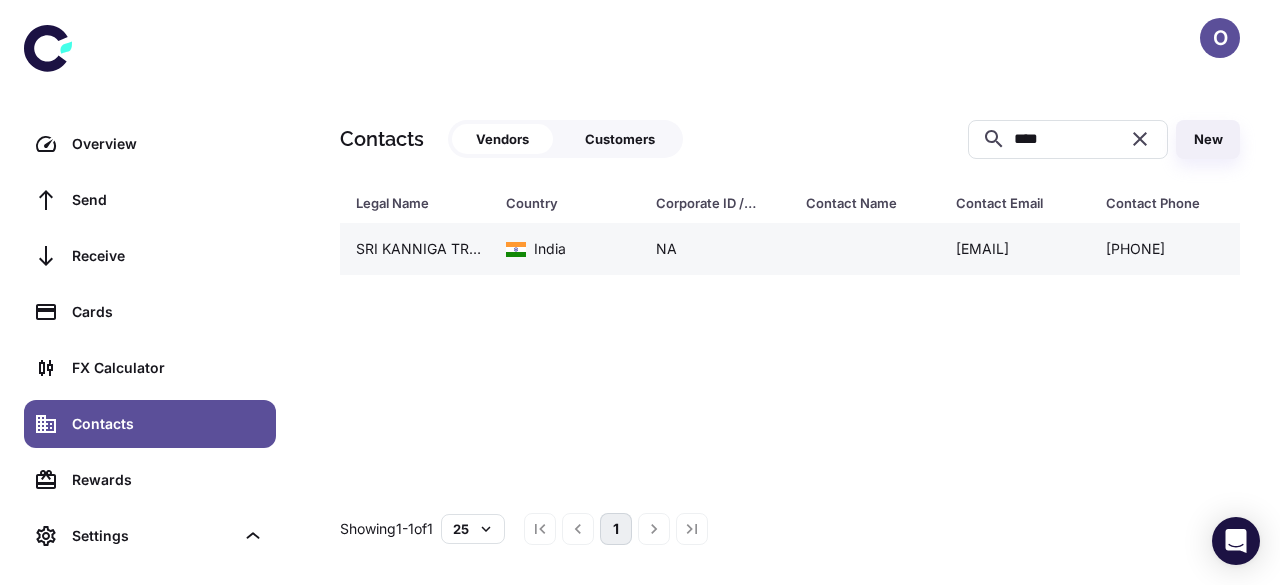 click at bounding box center [865, 249] 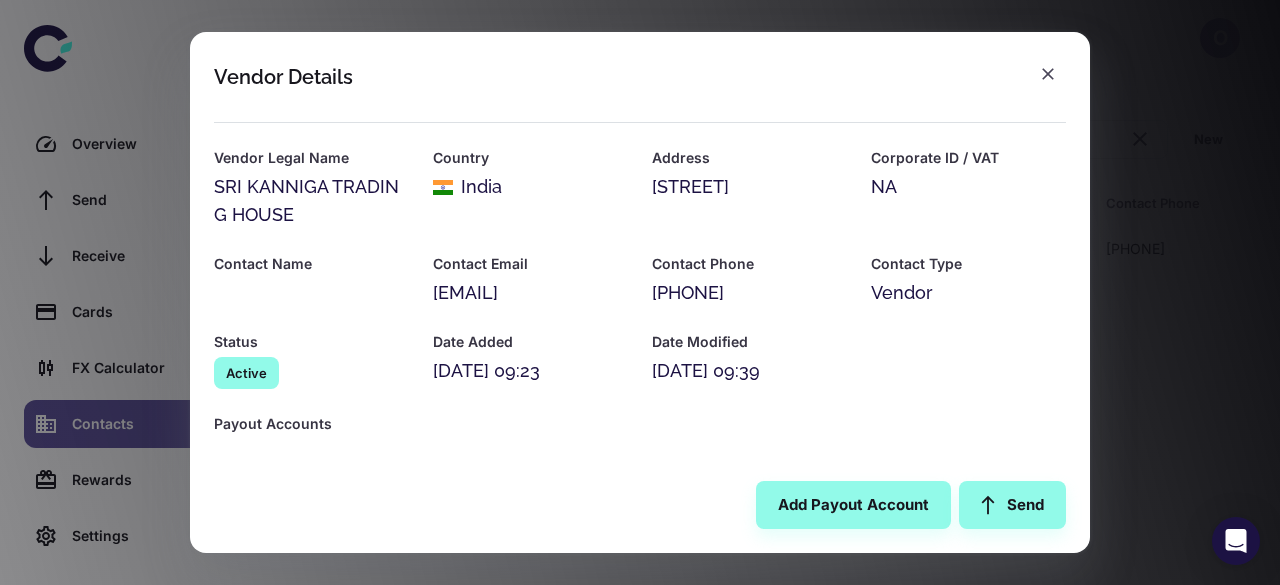 scroll, scrollTop: 245, scrollLeft: 0, axis: vertical 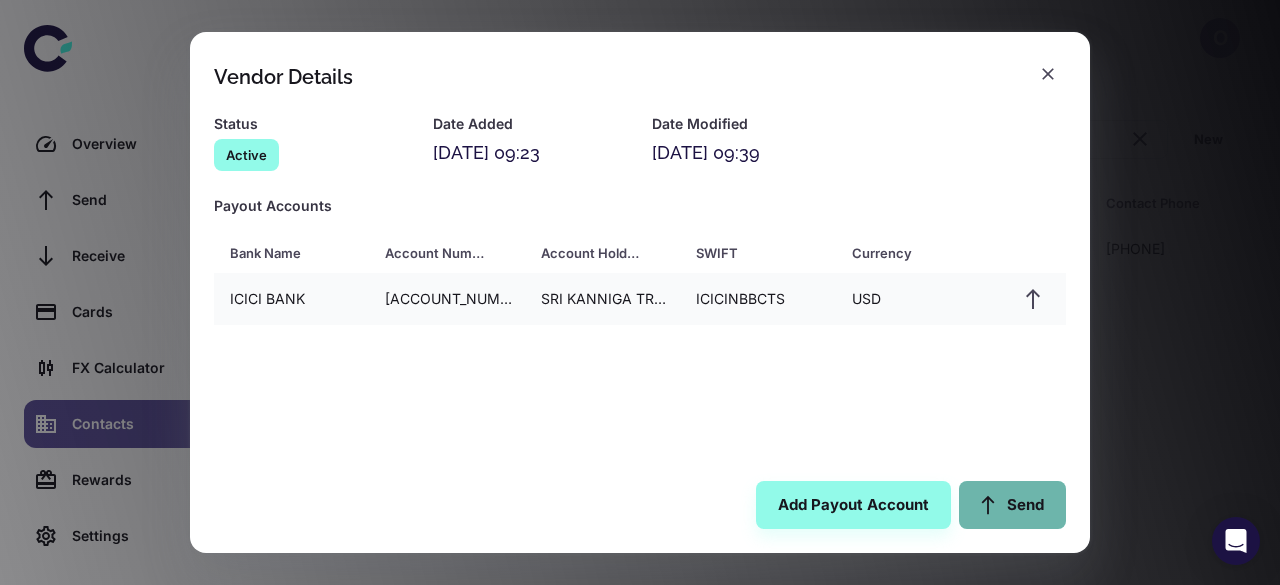 click on "Send" at bounding box center (1012, 505) 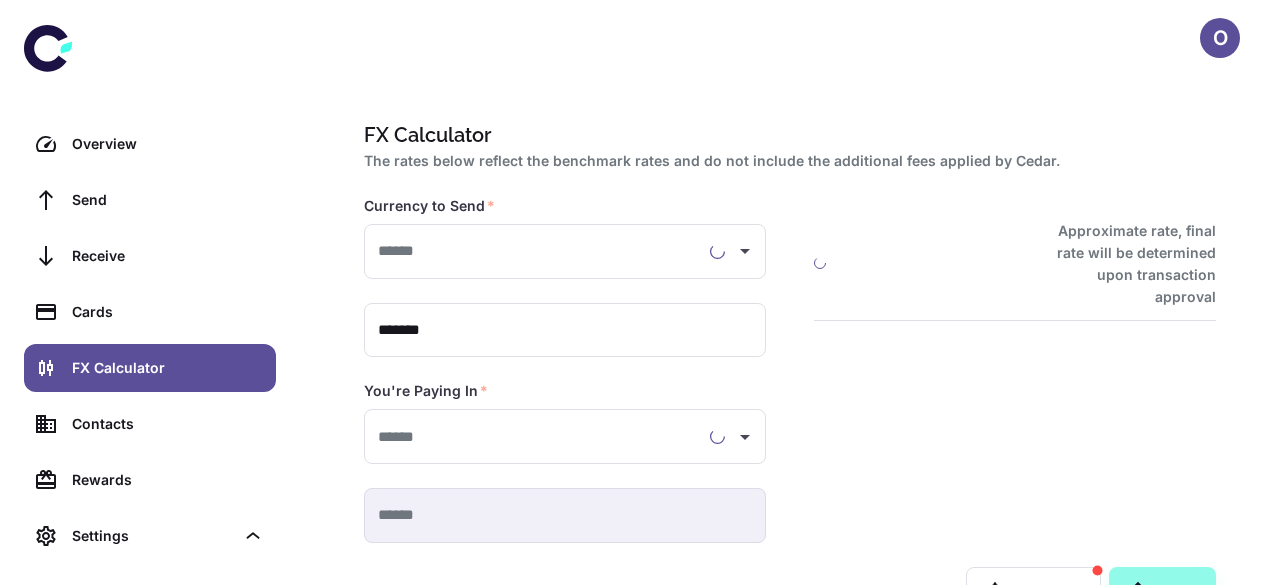 scroll, scrollTop: 0, scrollLeft: 0, axis: both 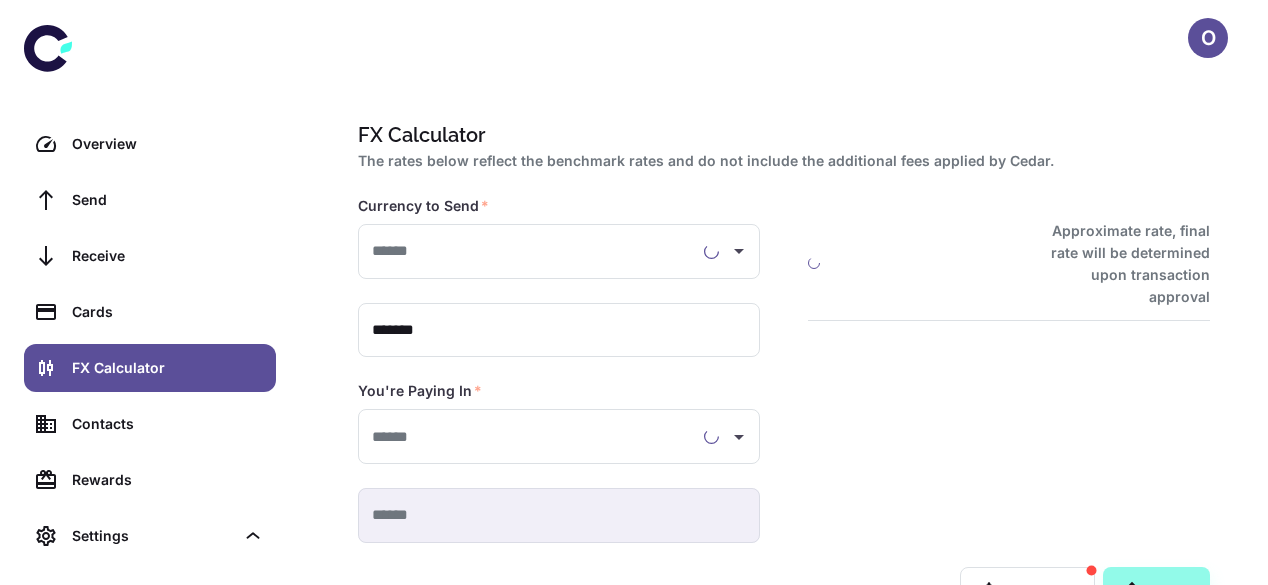type on "**********" 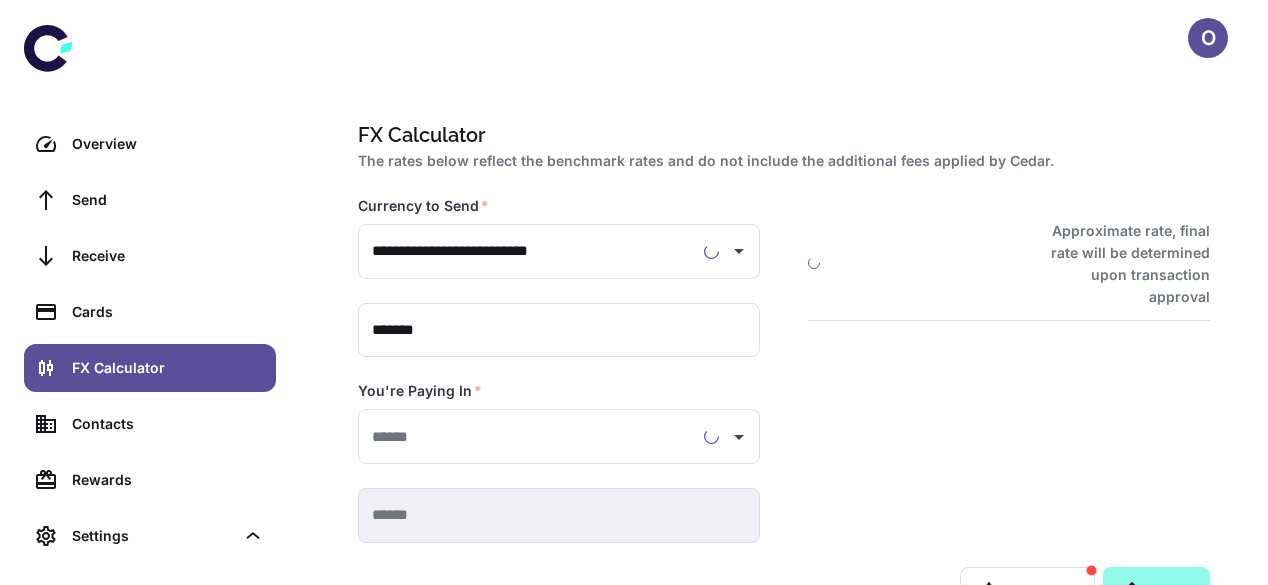 type on "**********" 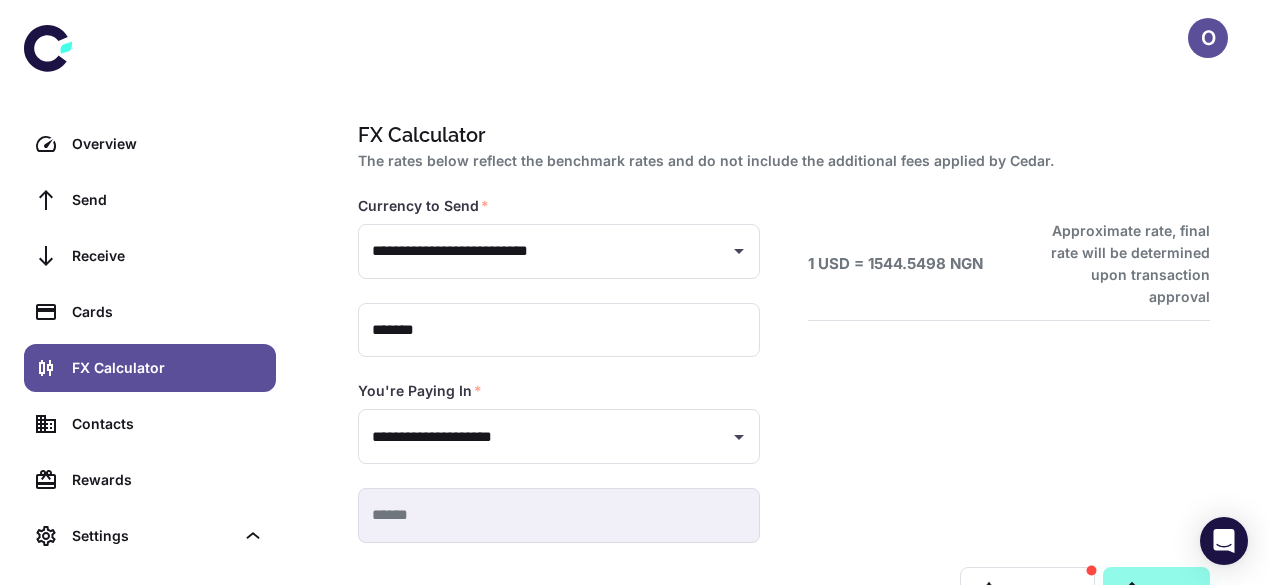 type on "**********" 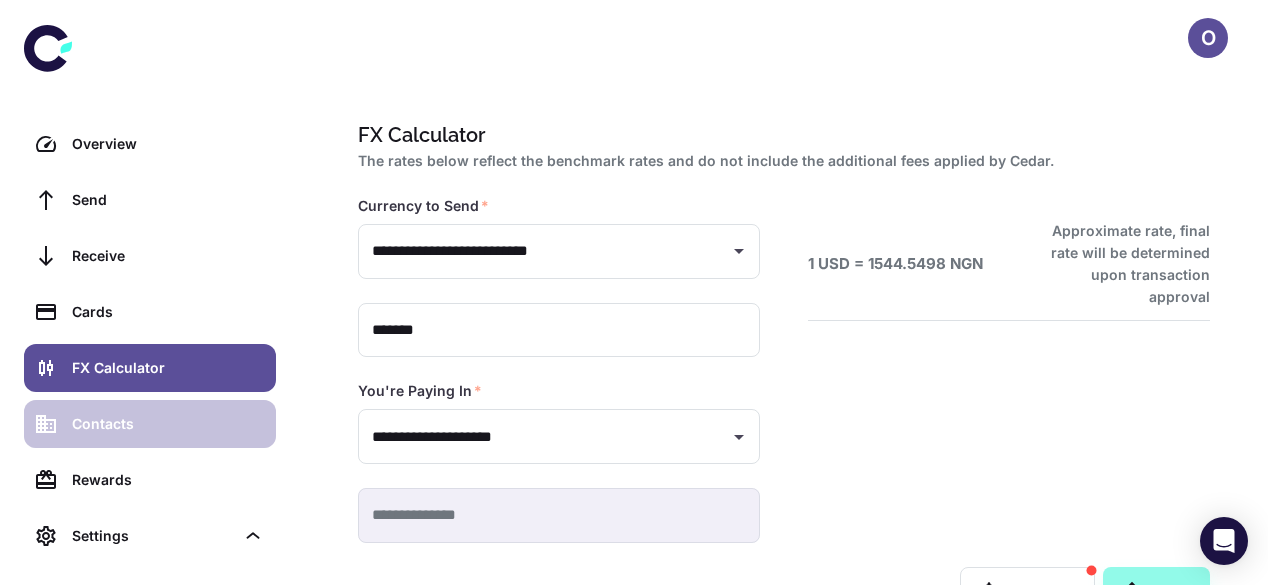 click on "Contacts" at bounding box center (168, 424) 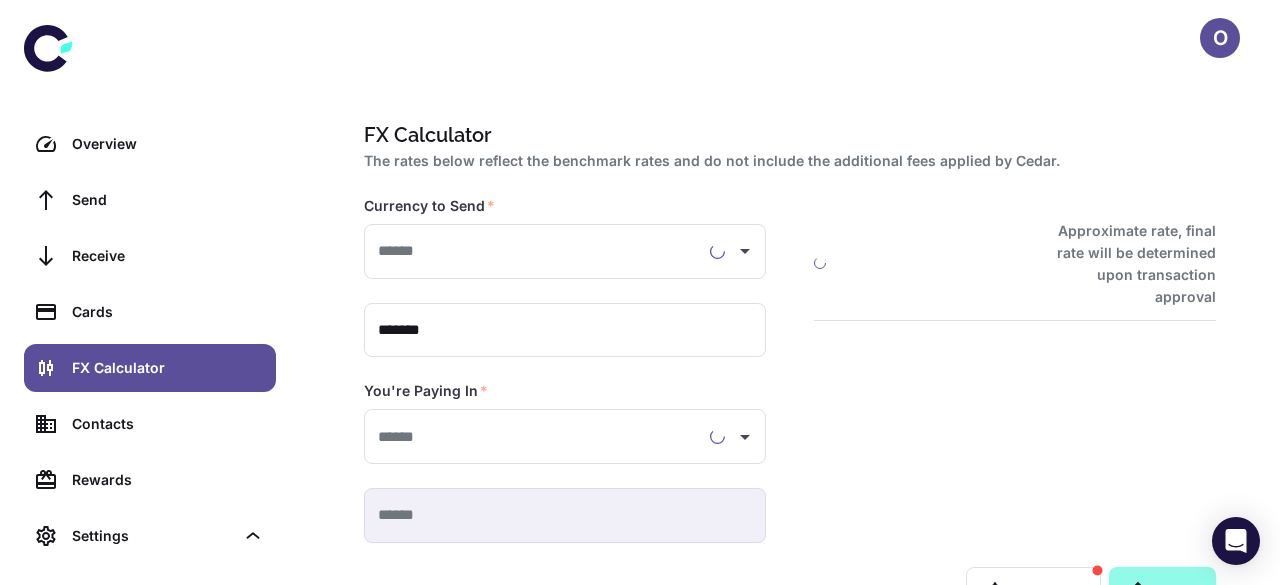 scroll, scrollTop: 0, scrollLeft: 0, axis: both 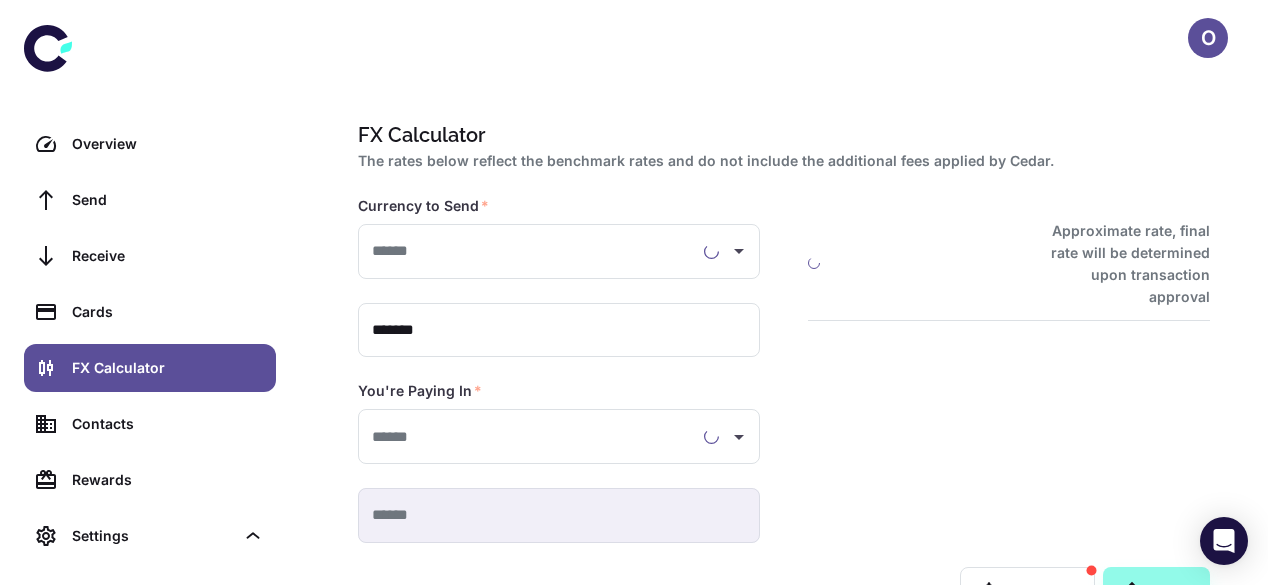 type on "**********" 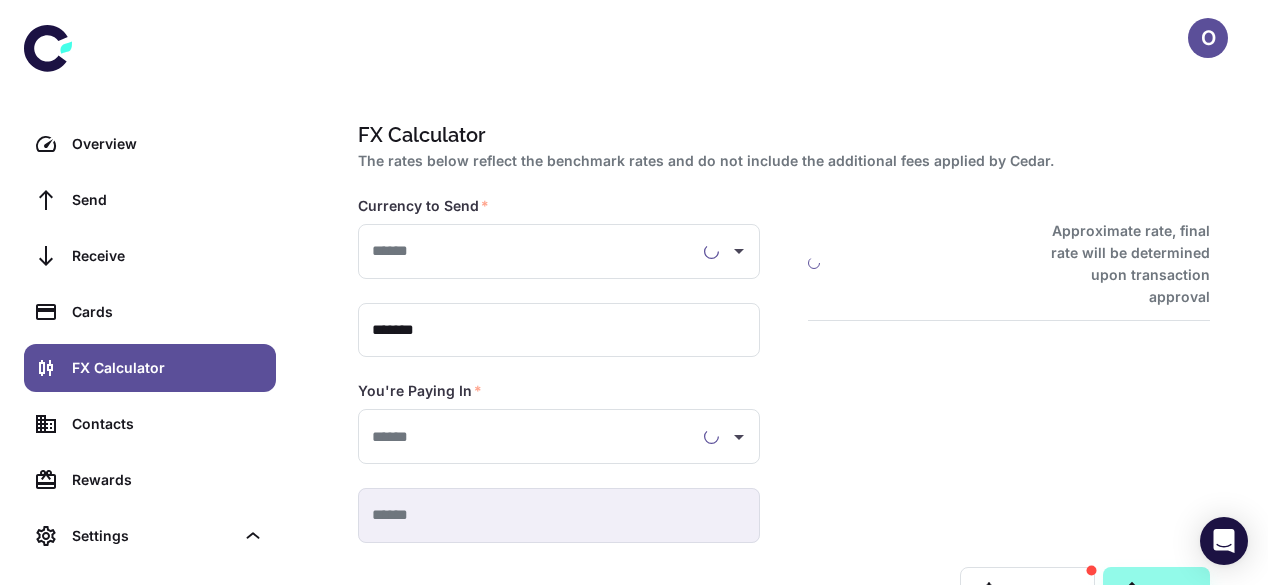 type on "**********" 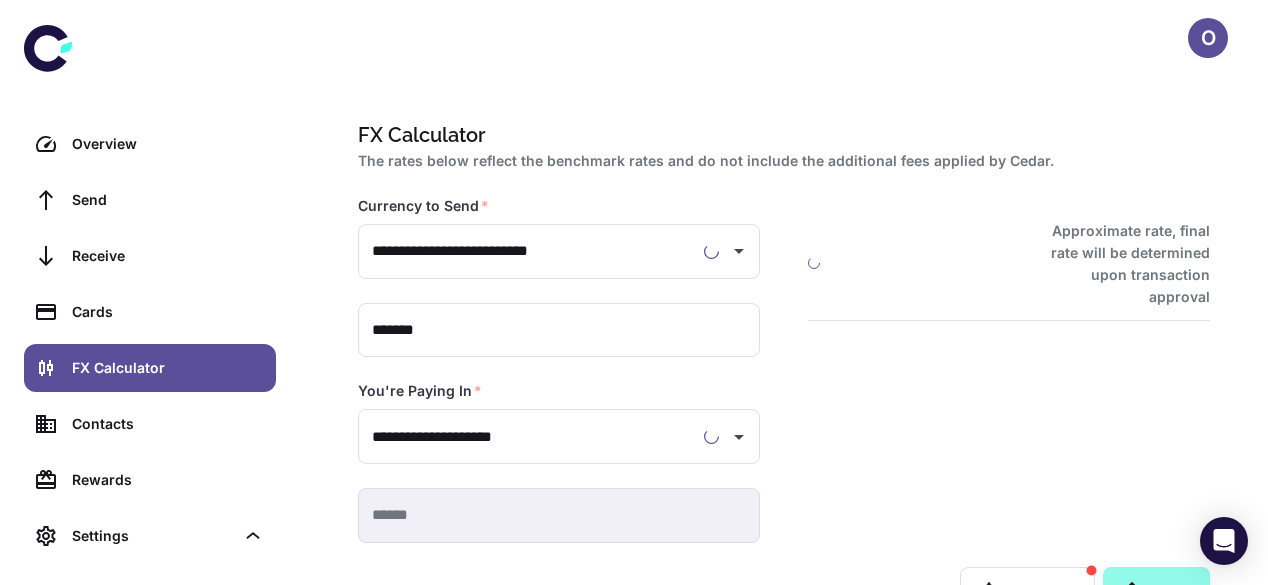 type on "**********" 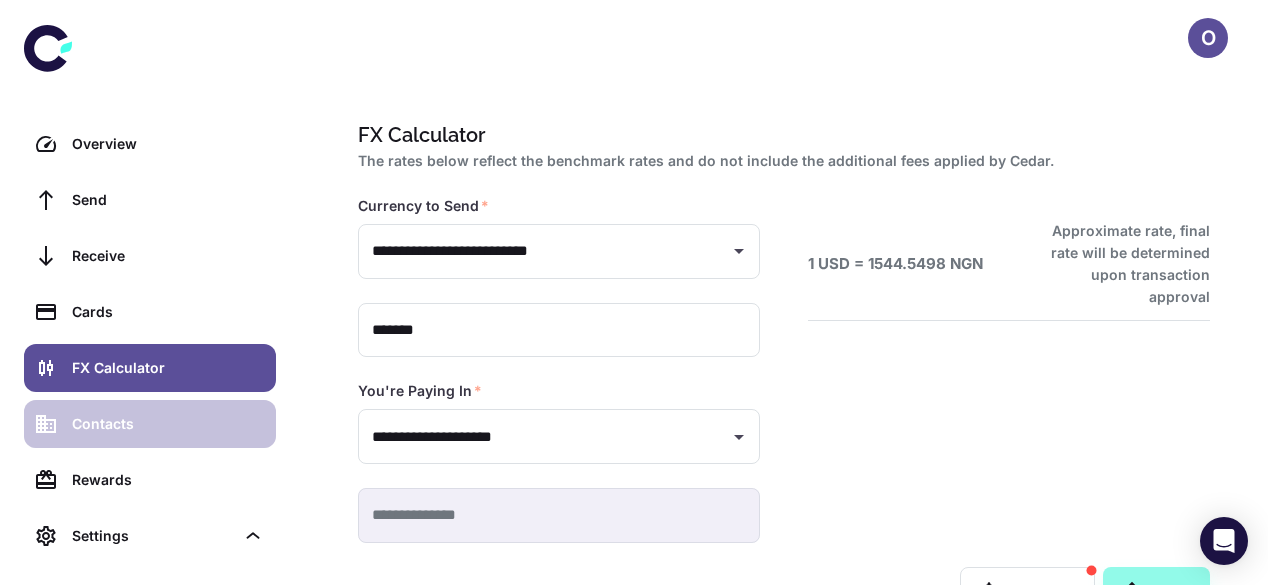 click on "Contacts" at bounding box center (150, 424) 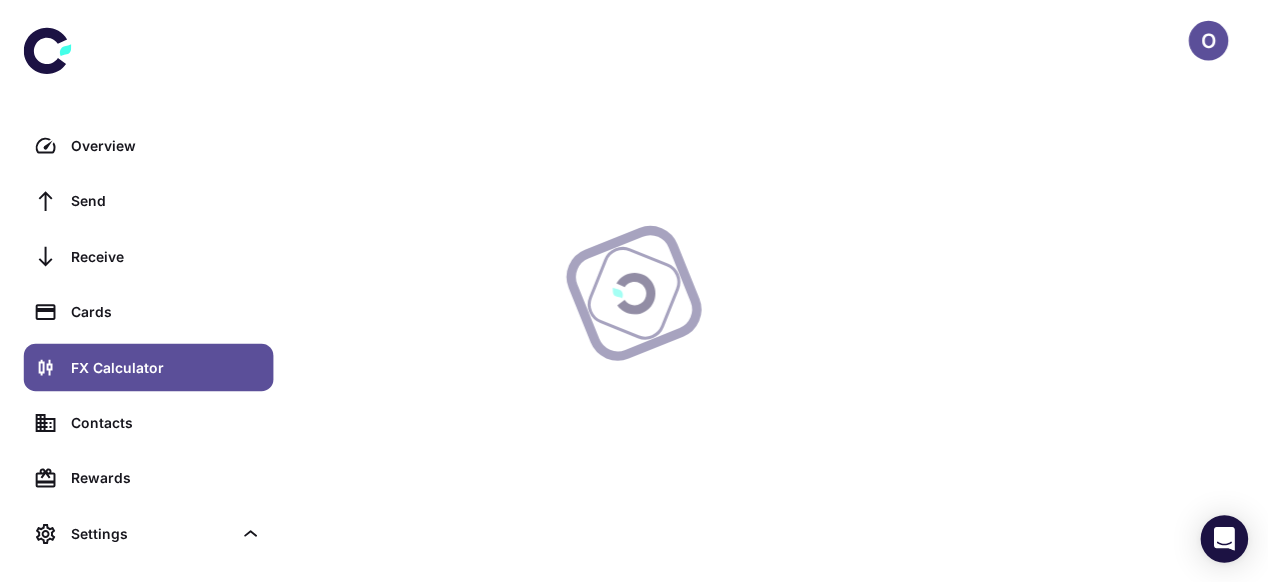 scroll, scrollTop: 0, scrollLeft: 0, axis: both 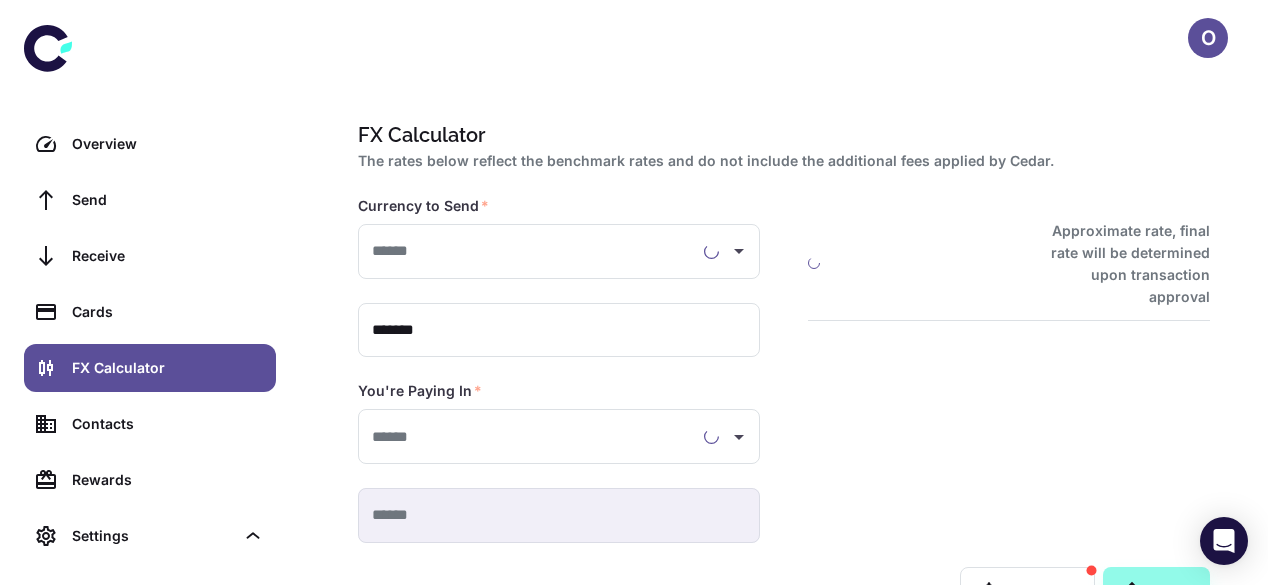 type on "**********" 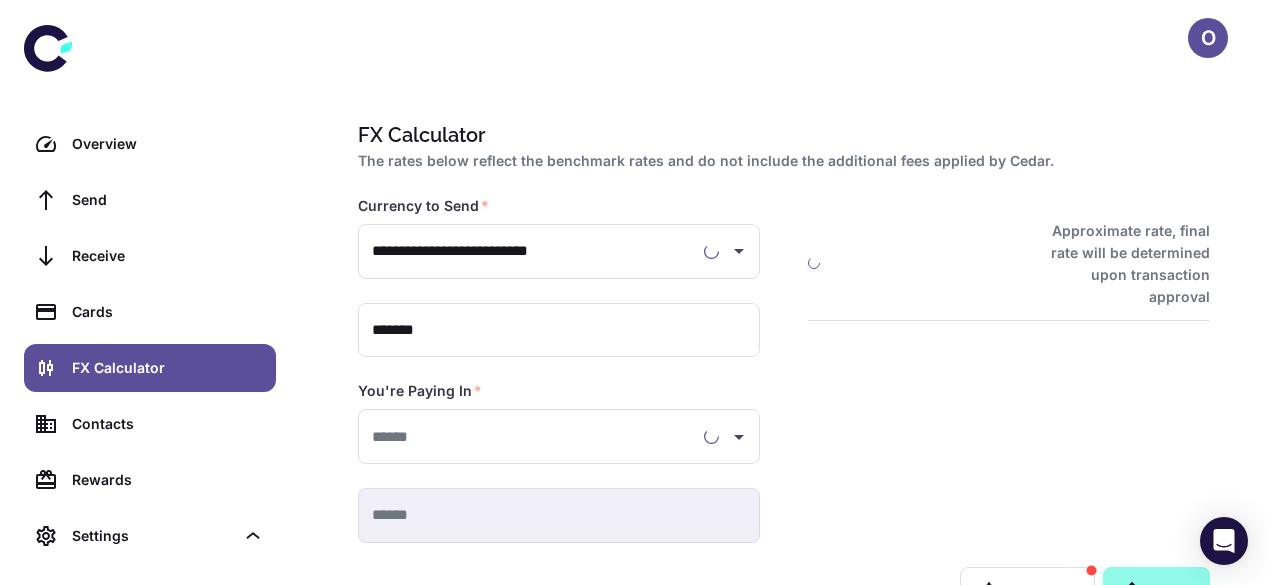 type on "**********" 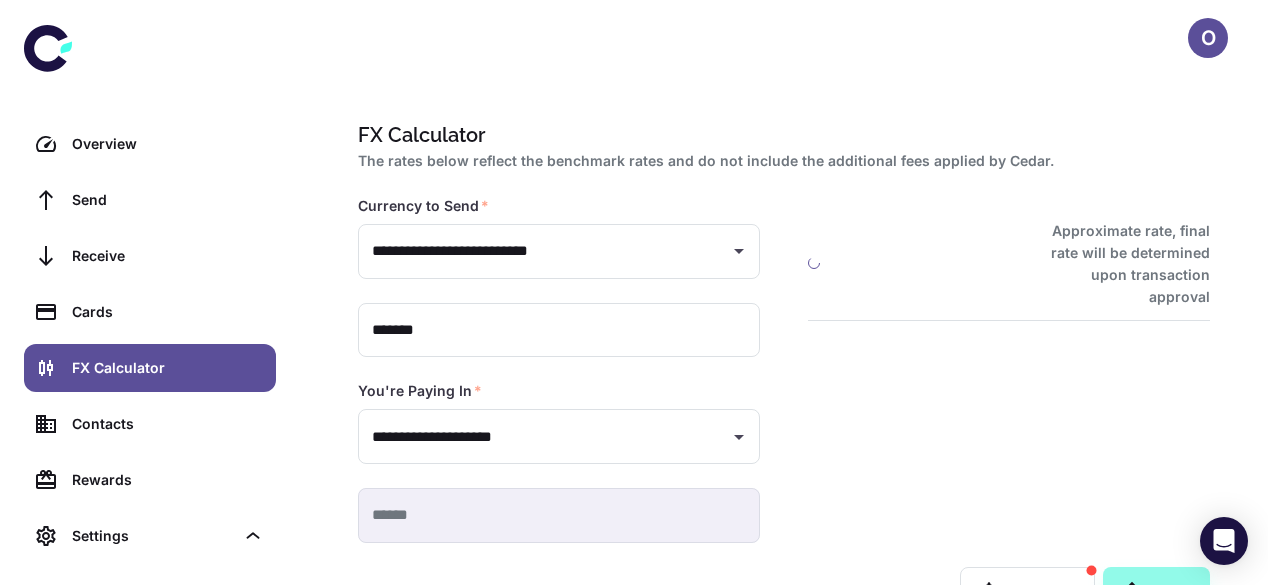 type on "**********" 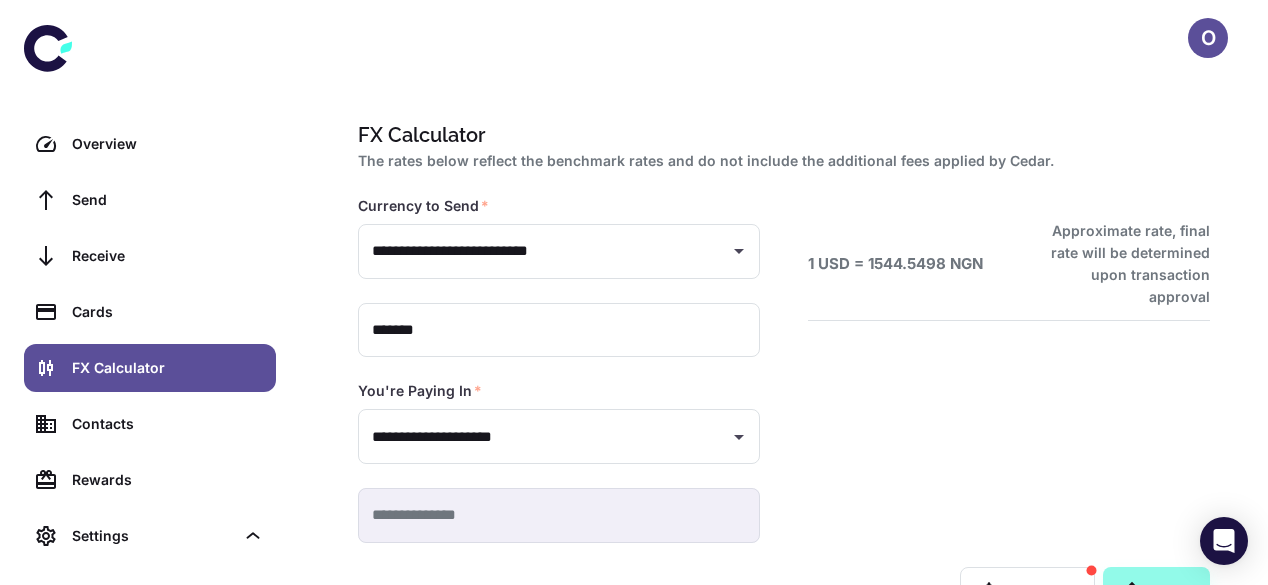 click on "1 USD = 1544.5498 NGN Approximate rate, final rate will be determined upon transaction approval" at bounding box center (985, 345) 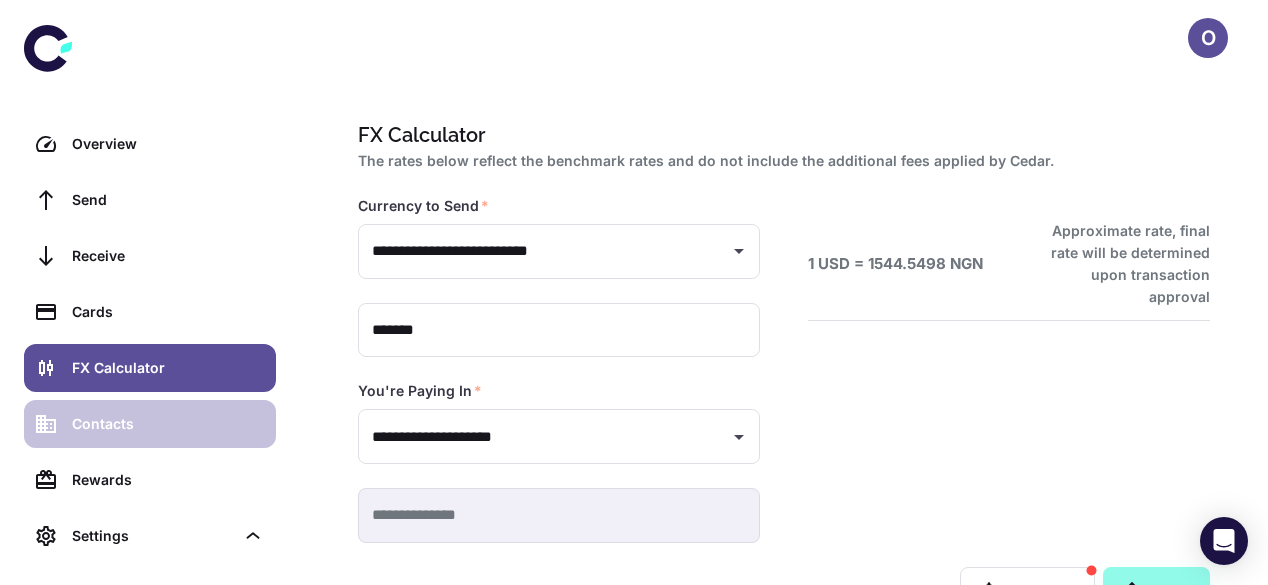 click on "Contacts" at bounding box center (168, 424) 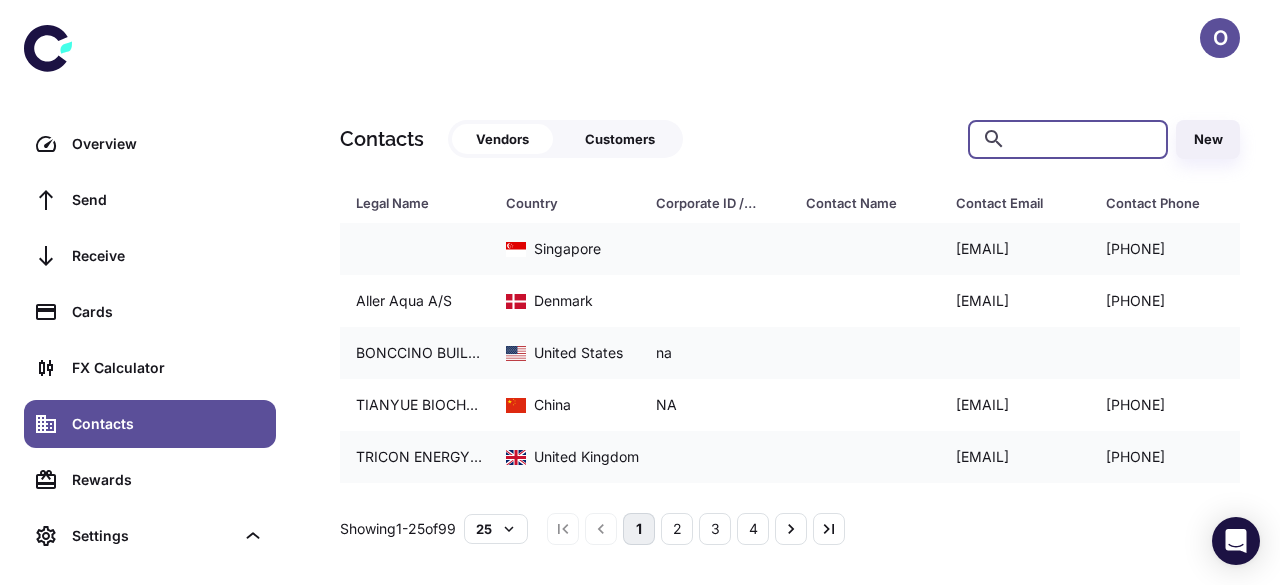 click at bounding box center [1084, 139] 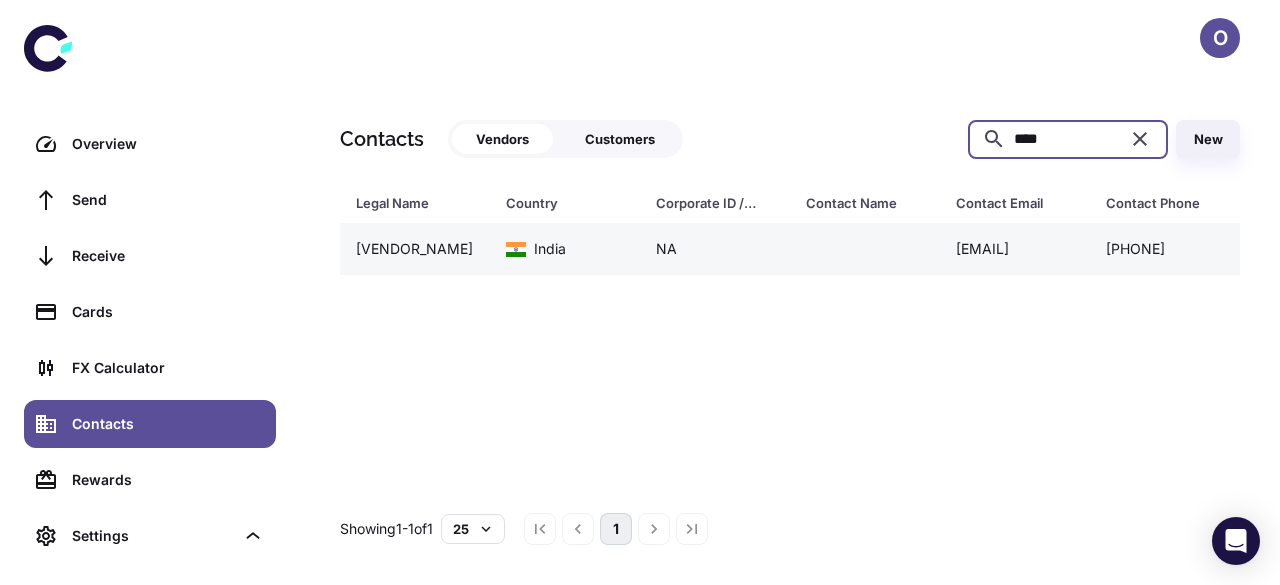 type on "****" 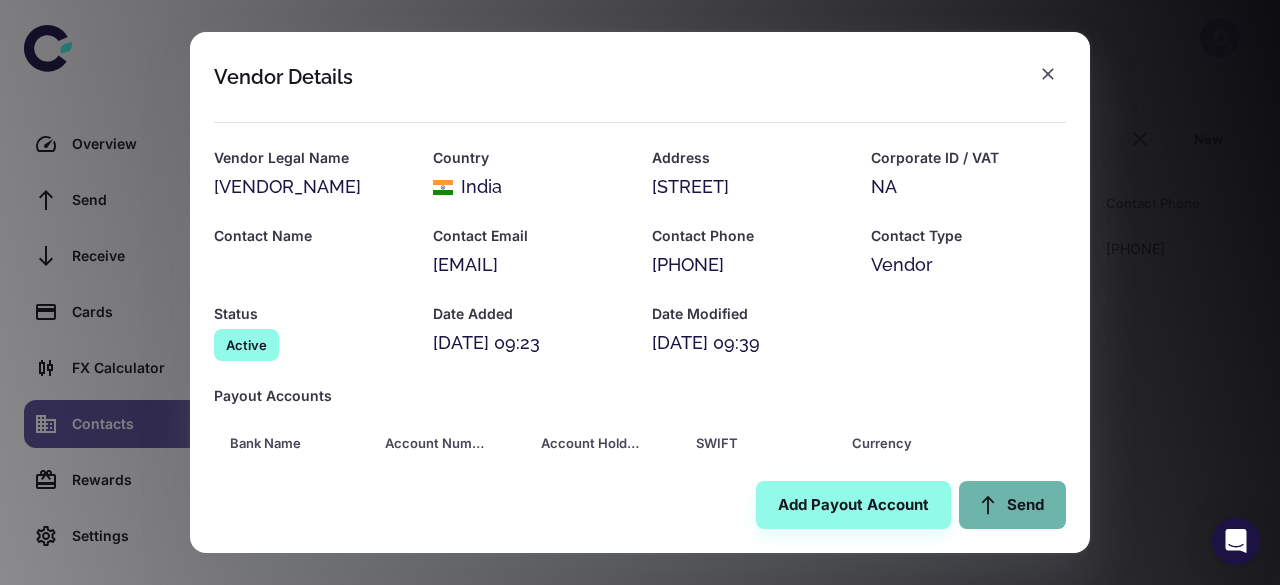 click 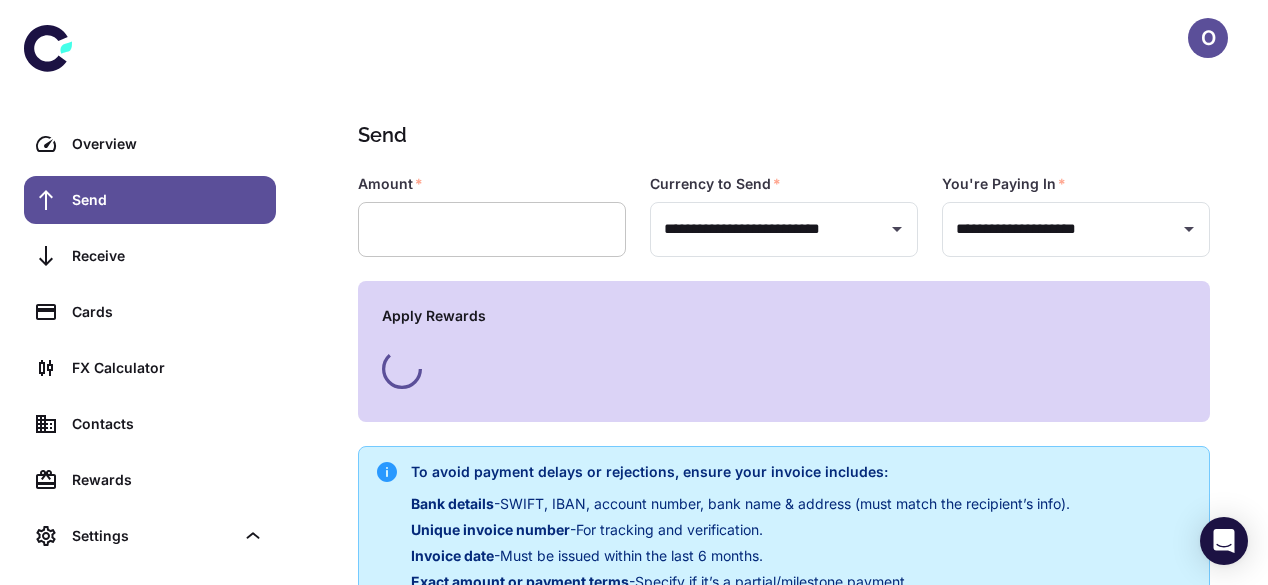 type on "**********" 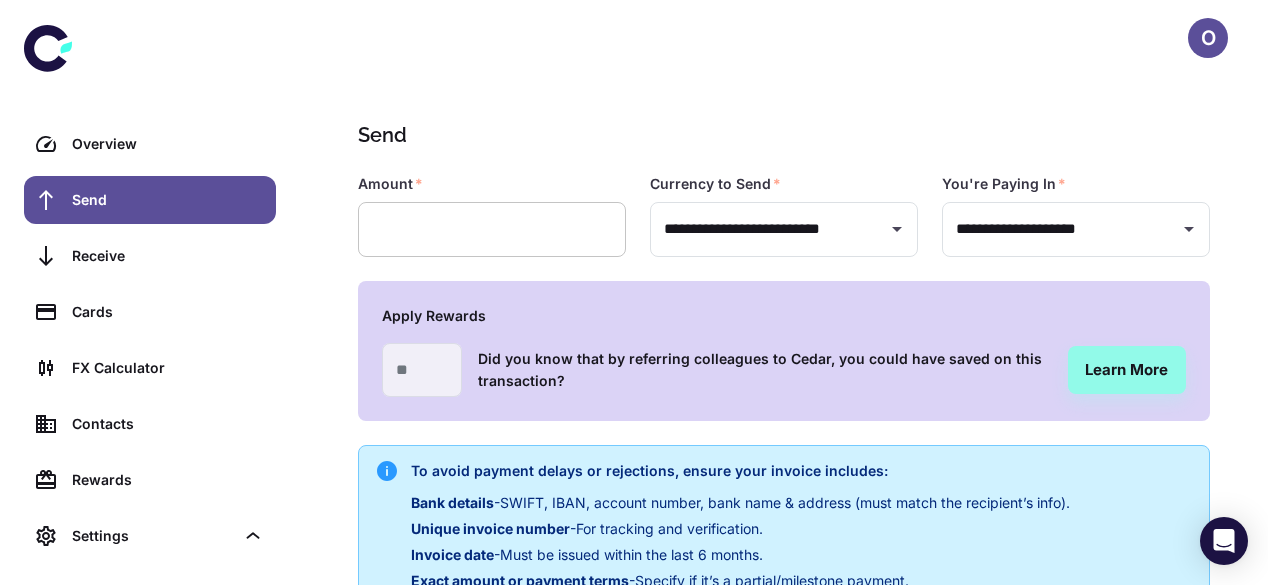 type on "**********" 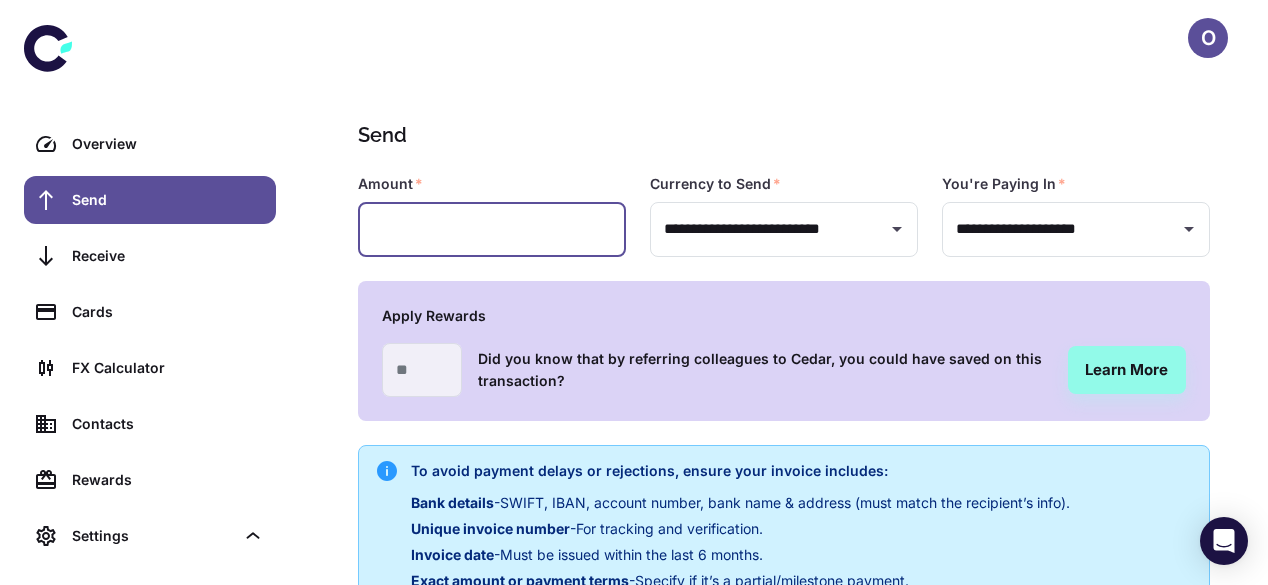click at bounding box center [492, 229] 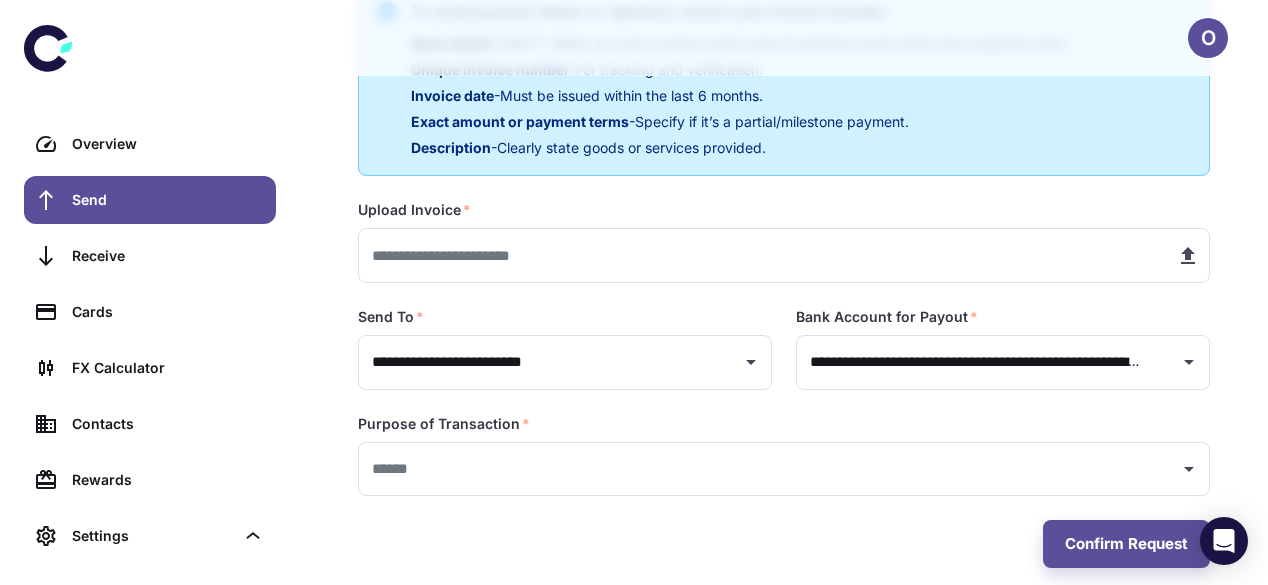 scroll, scrollTop: 470, scrollLeft: 0, axis: vertical 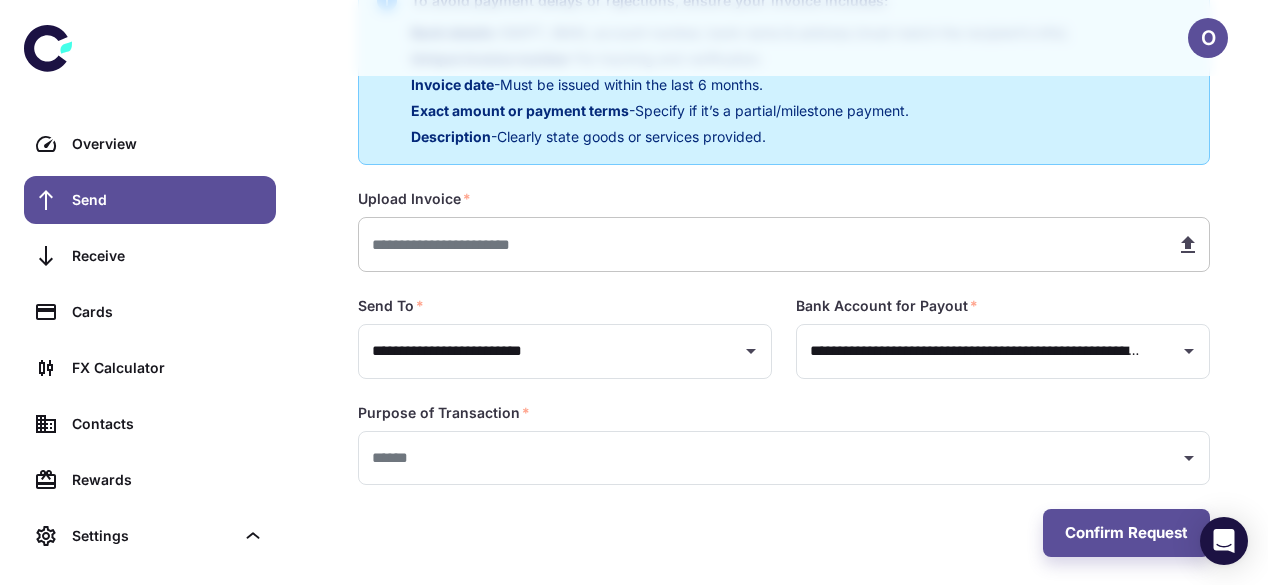 type on "*******" 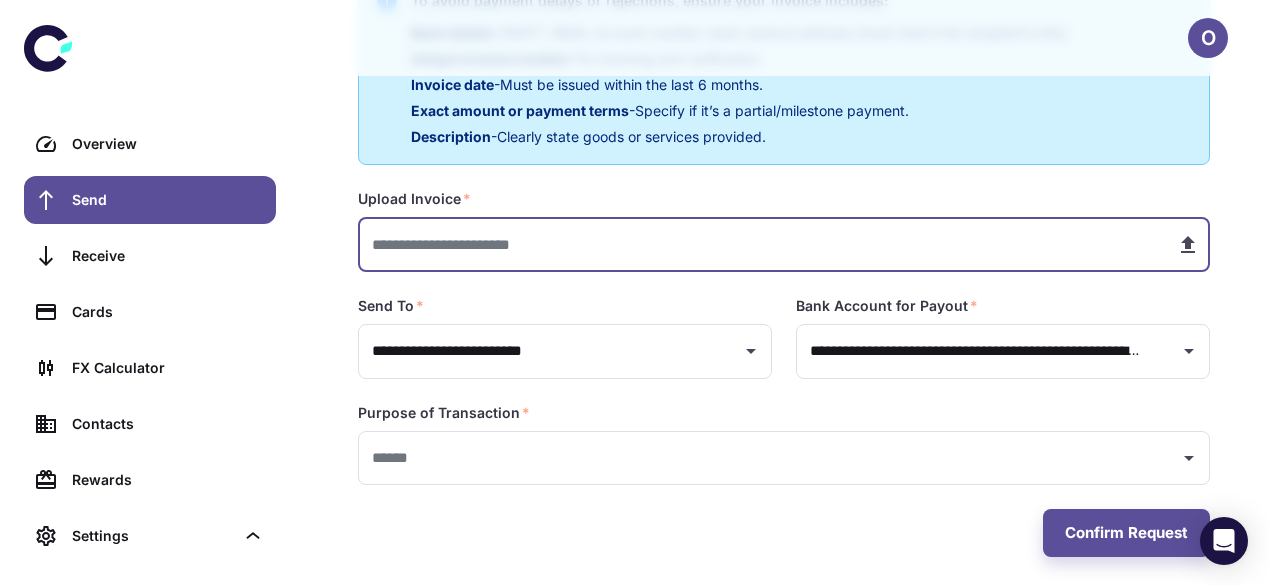 click at bounding box center [759, 244] 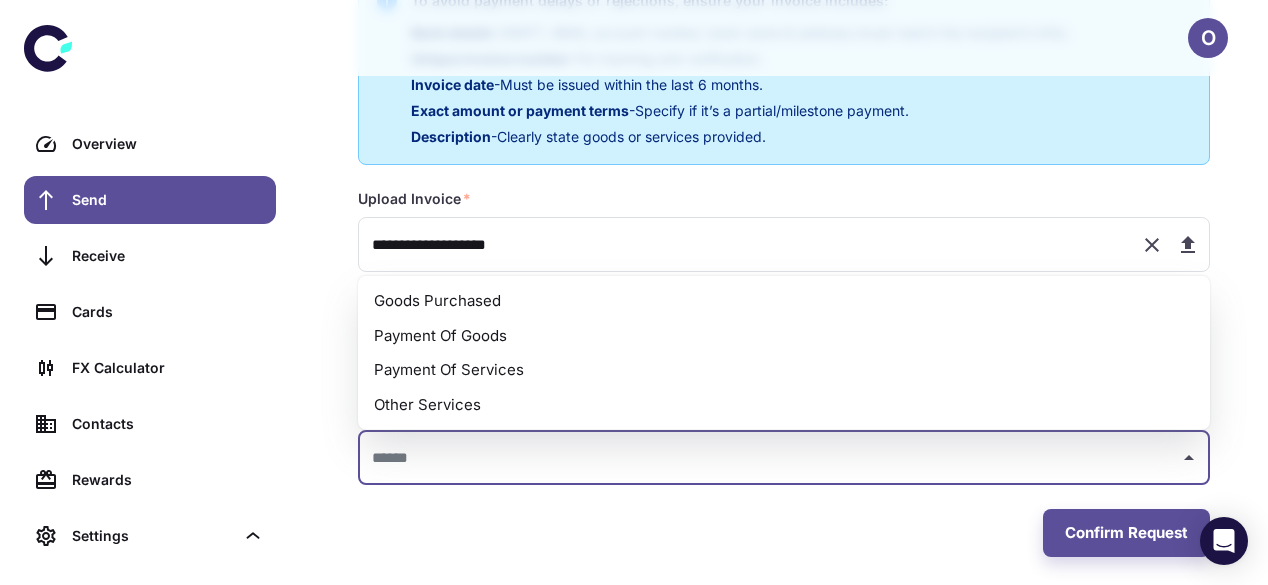 click at bounding box center (769, 458) 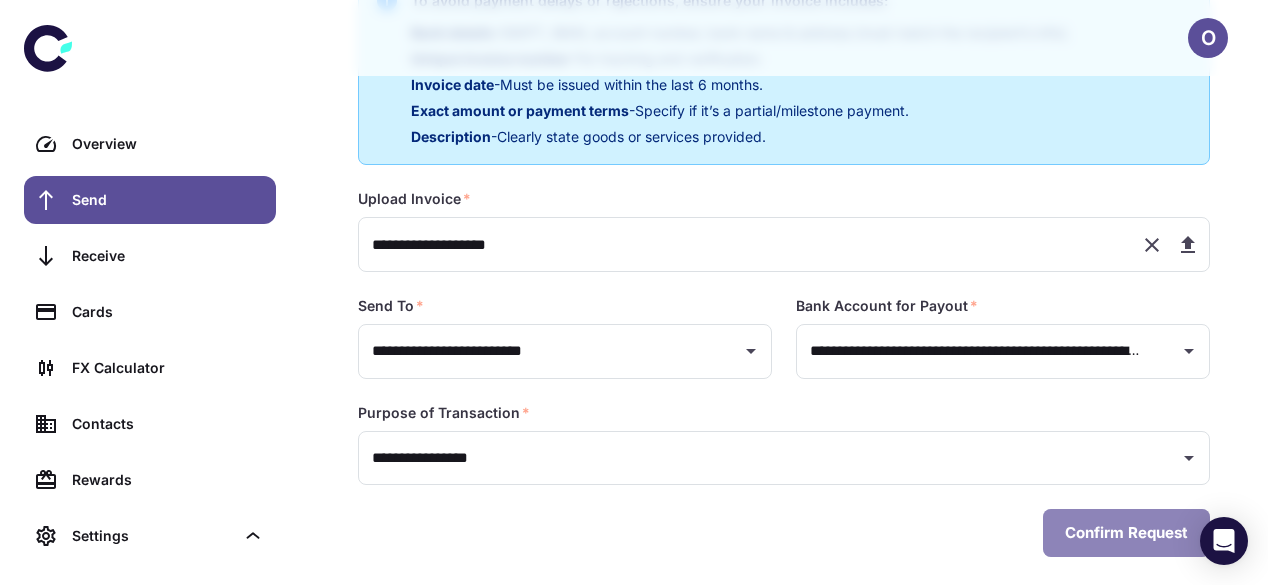 click on "Confirm Request" at bounding box center (1126, 533) 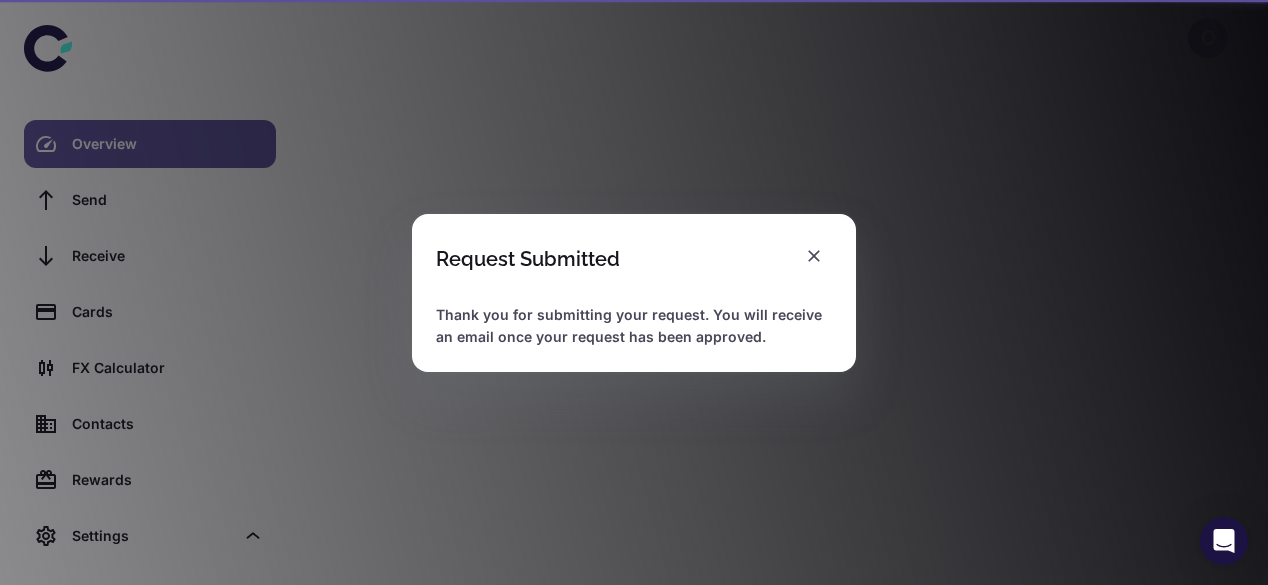 scroll, scrollTop: 0, scrollLeft: 0, axis: both 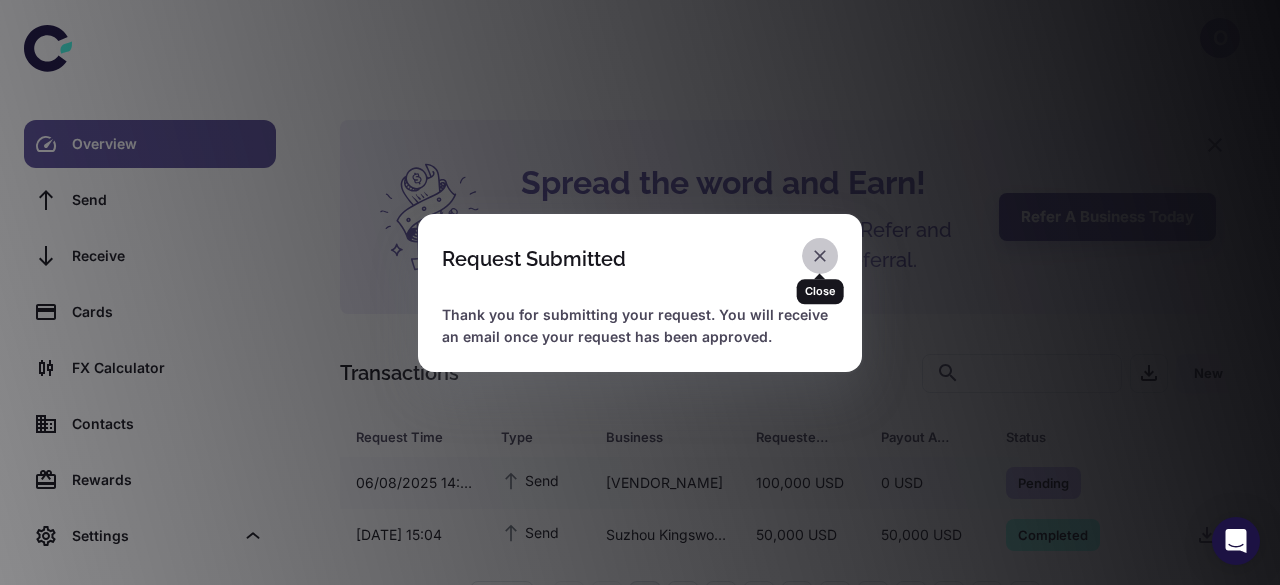 click 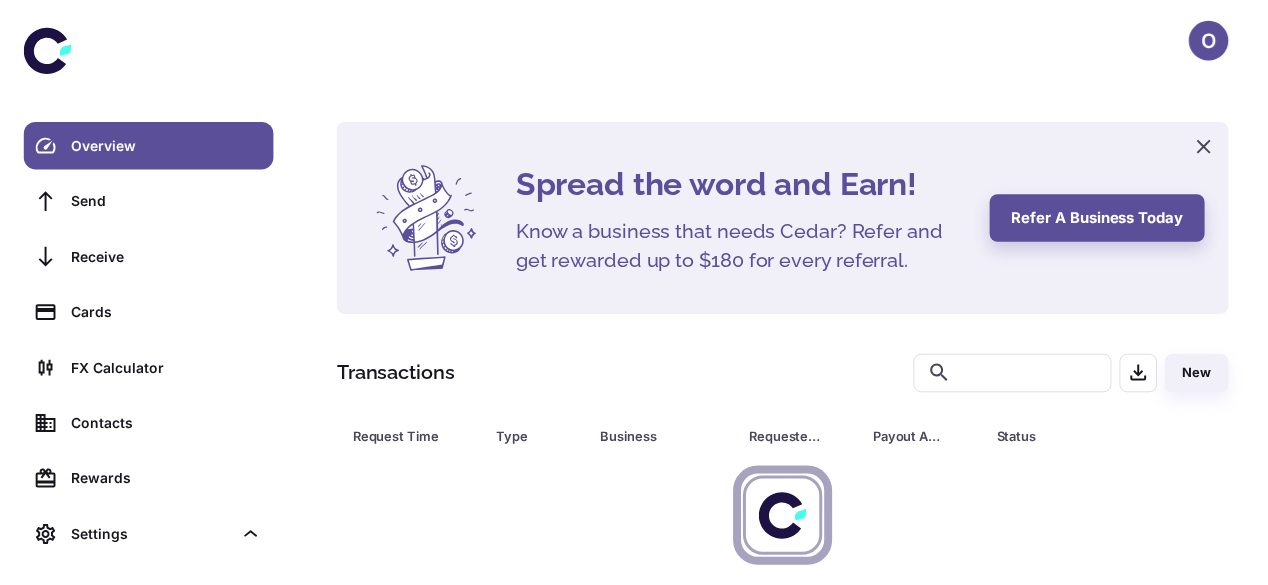 scroll, scrollTop: 0, scrollLeft: 0, axis: both 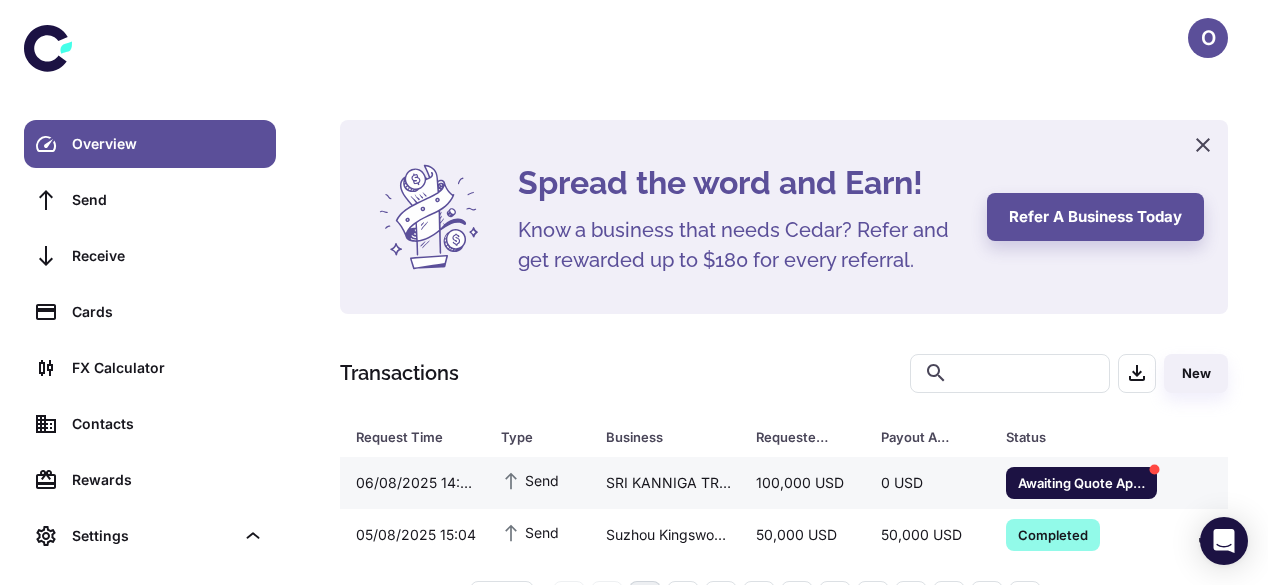 click on "SRI KANNIGA TRADING HOUSE" at bounding box center (665, 483) 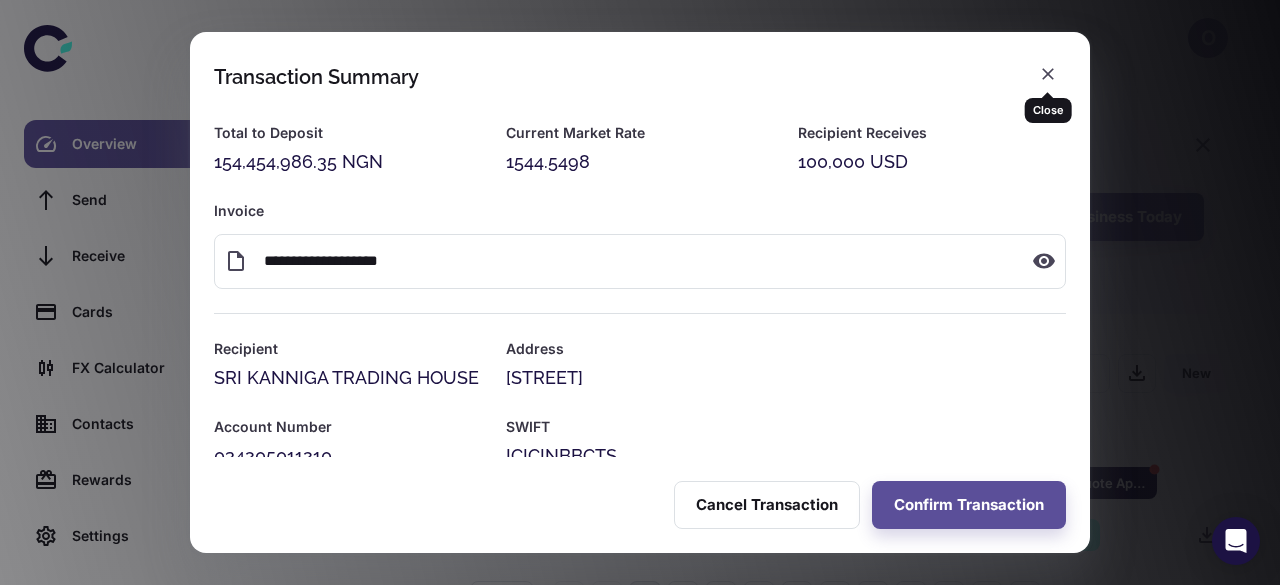 click at bounding box center (1048, 74) 